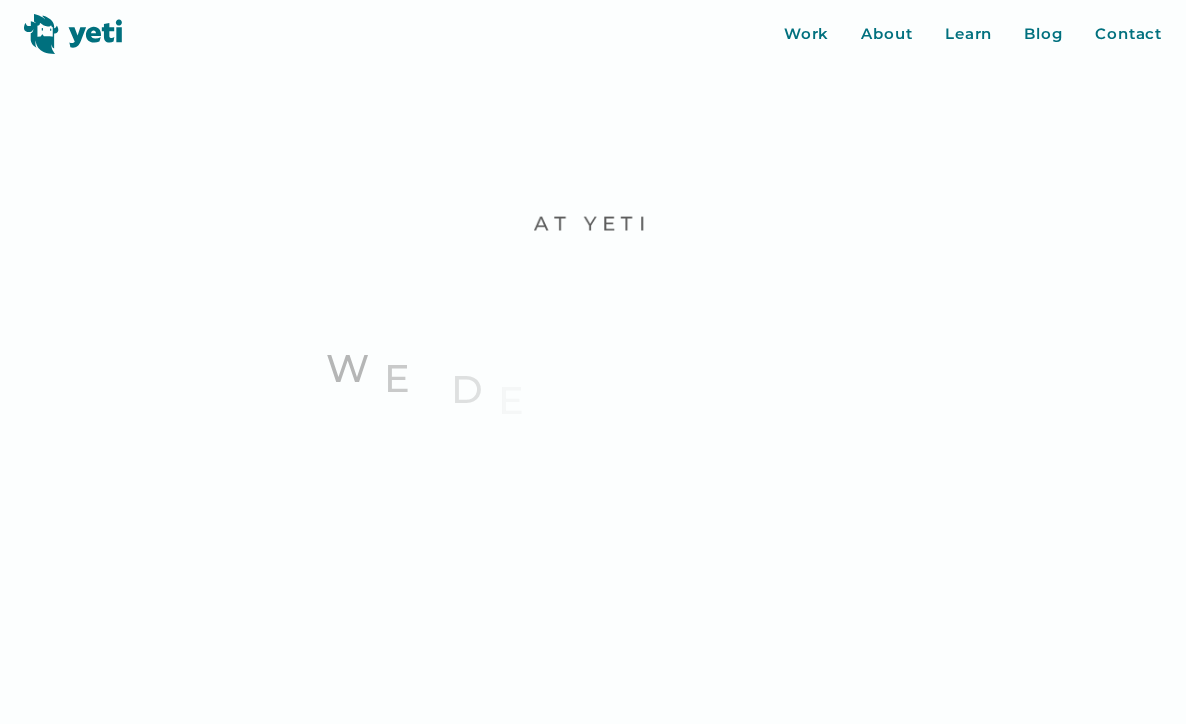 scroll, scrollTop: 0, scrollLeft: 0, axis: both 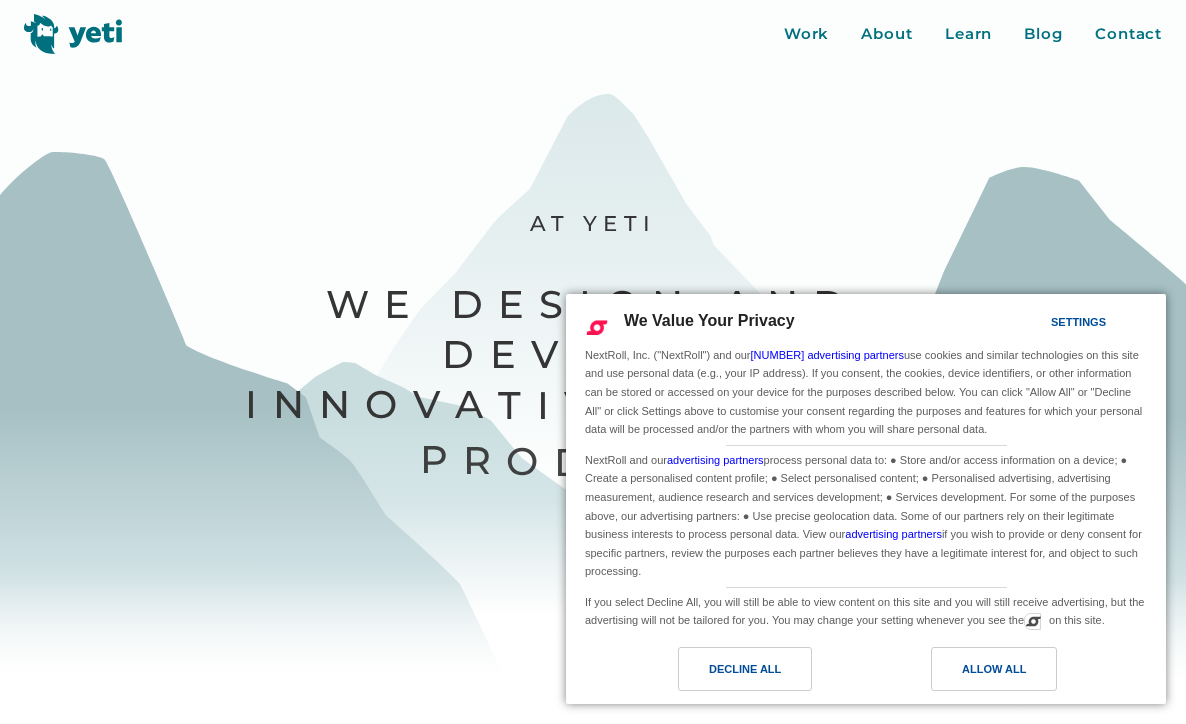 drag, startPoint x: 748, startPoint y: 672, endPoint x: 774, endPoint y: 633, distance: 46.872166 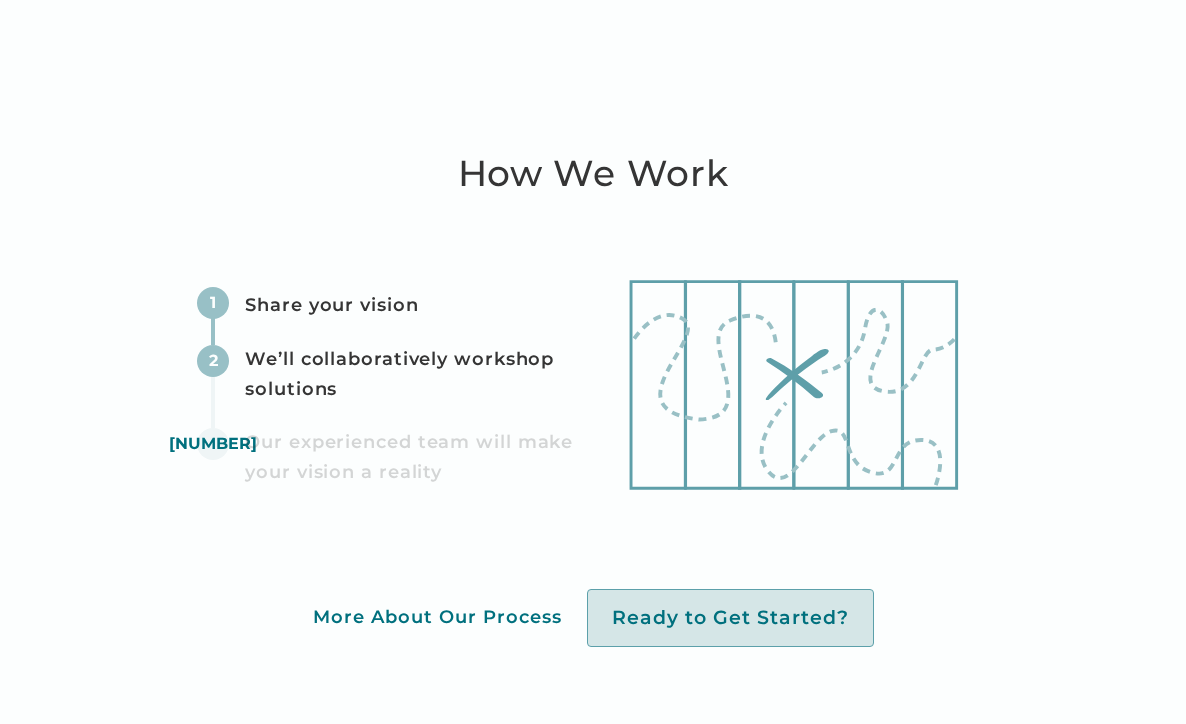 scroll, scrollTop: 5402, scrollLeft: 0, axis: vertical 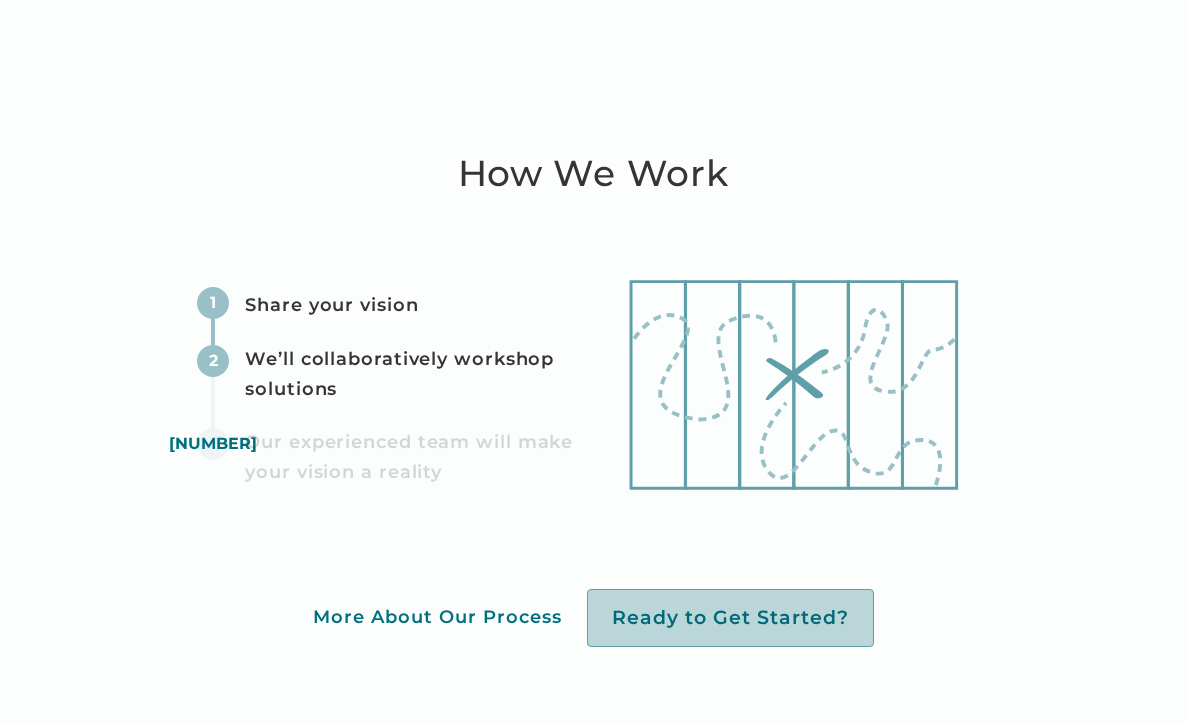 click on "Ready to Get Started?" at bounding box center (730, 617) 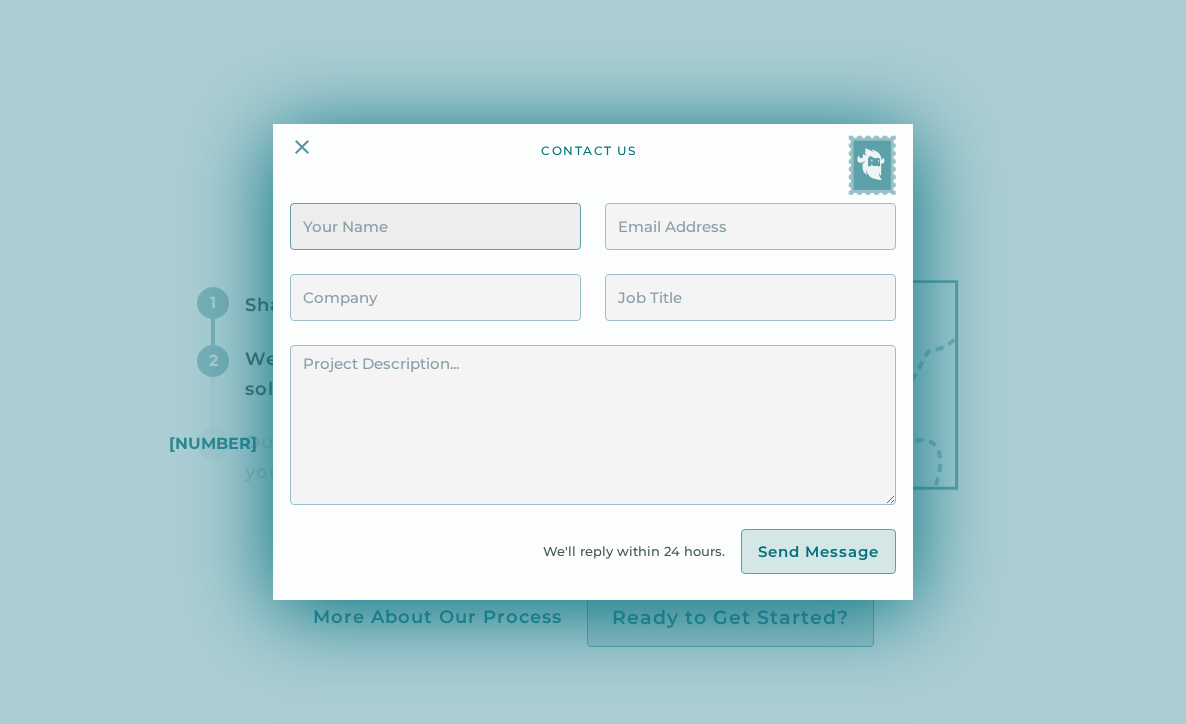 drag, startPoint x: 476, startPoint y: 198, endPoint x: 474, endPoint y: 214, distance: 16.124516 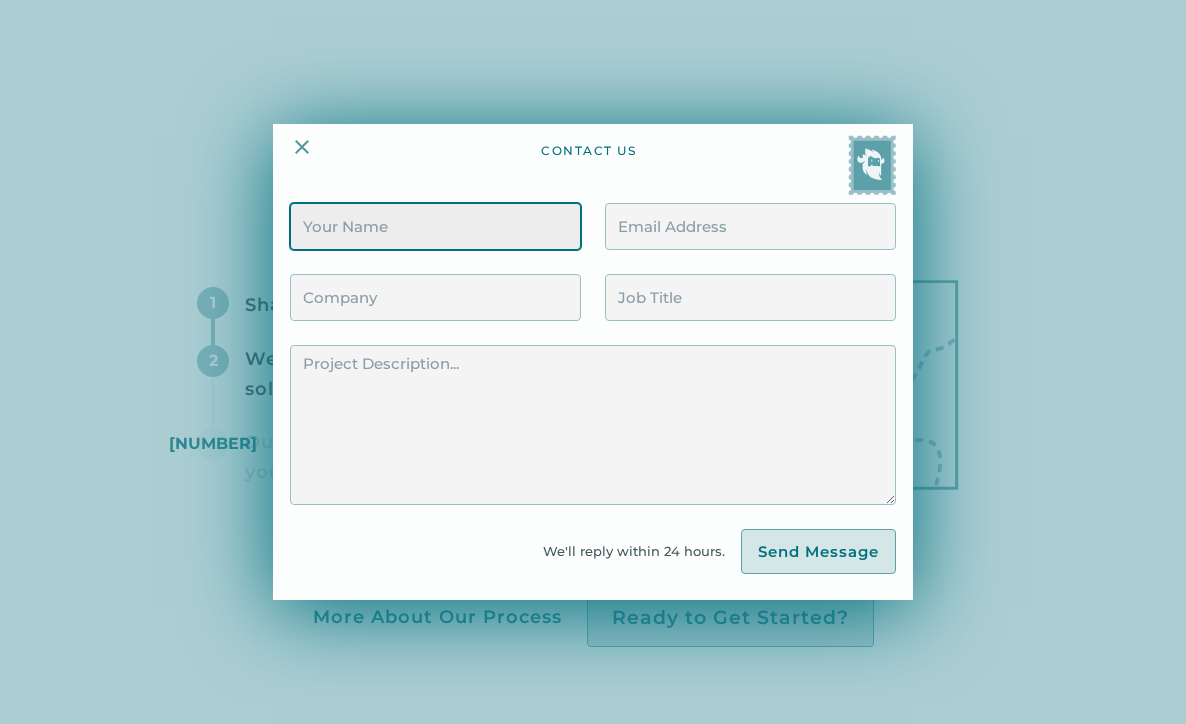 click at bounding box center [435, 226] 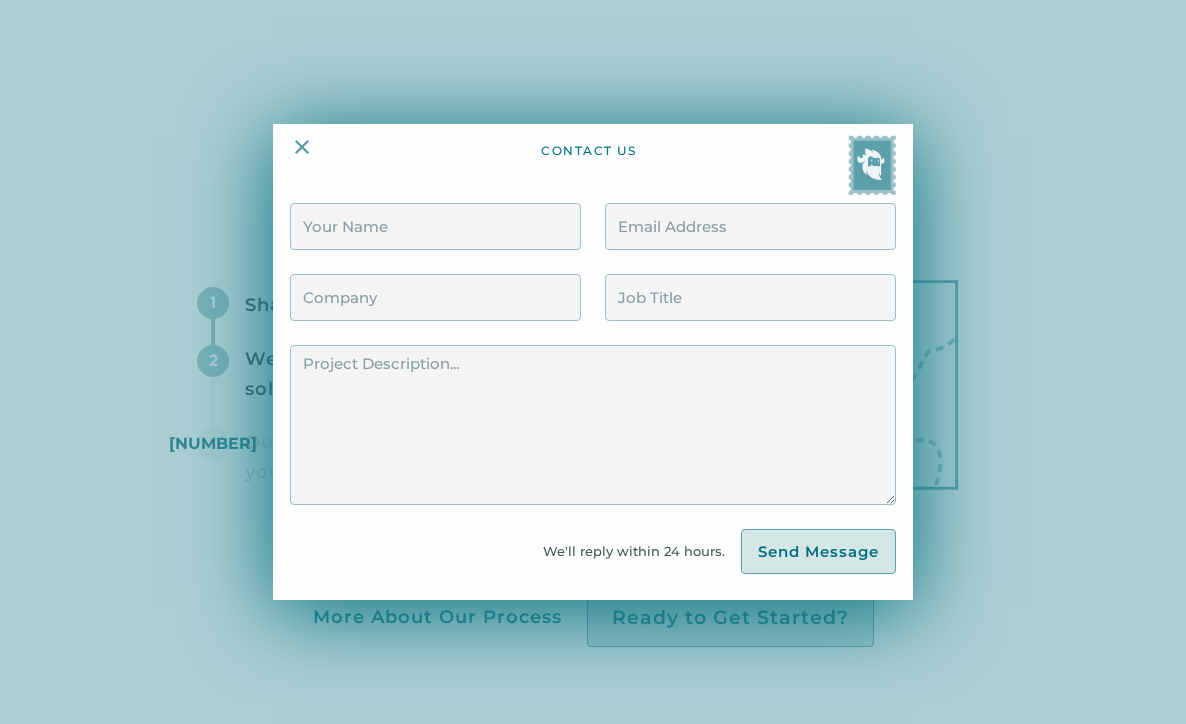 click at bounding box center (593, 362) 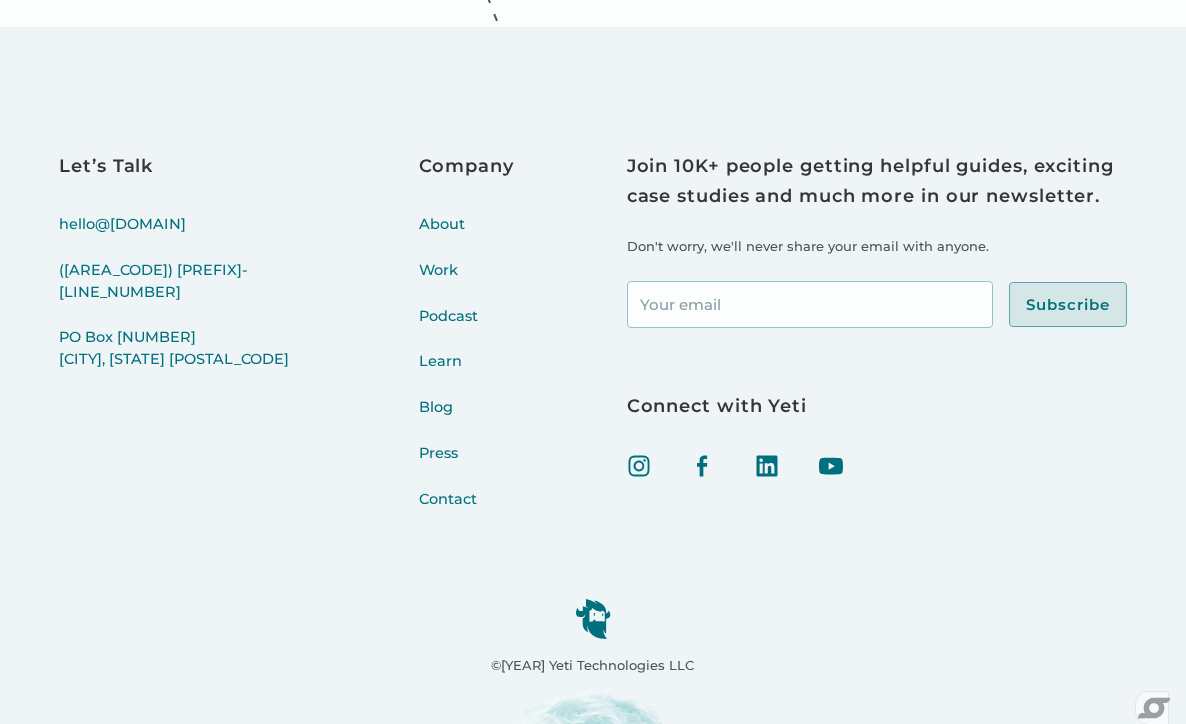 scroll, scrollTop: 7847, scrollLeft: 0, axis: vertical 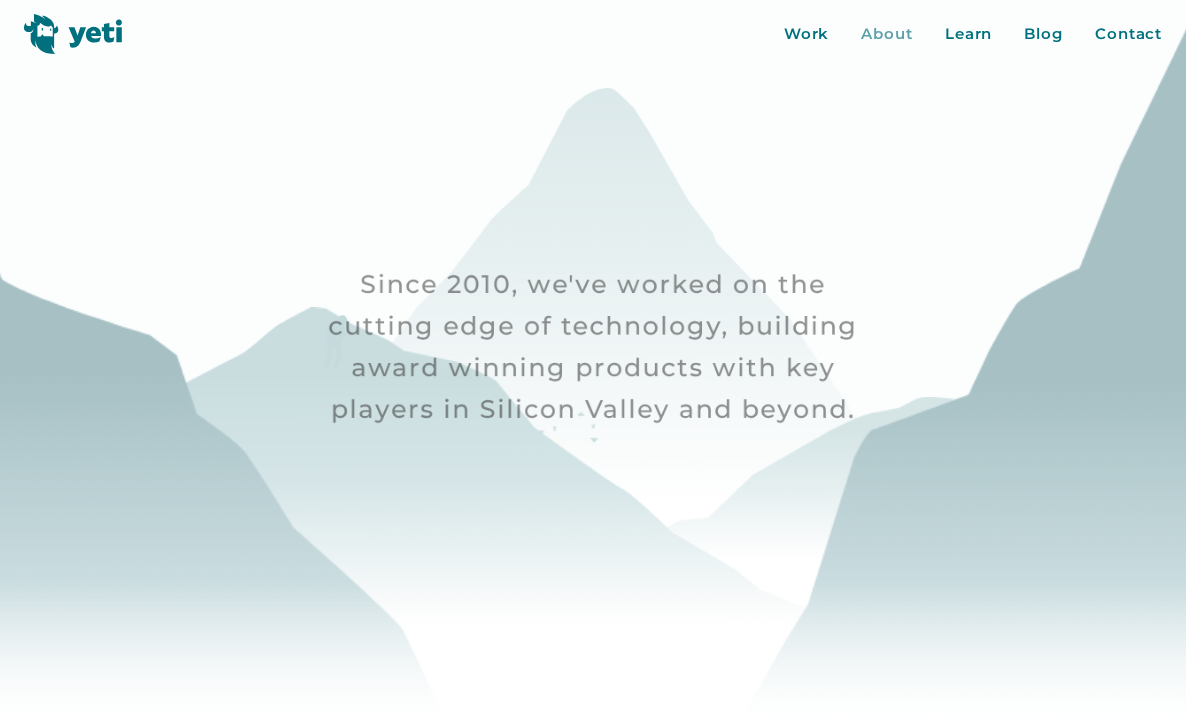 click on "About" at bounding box center [887, 34] 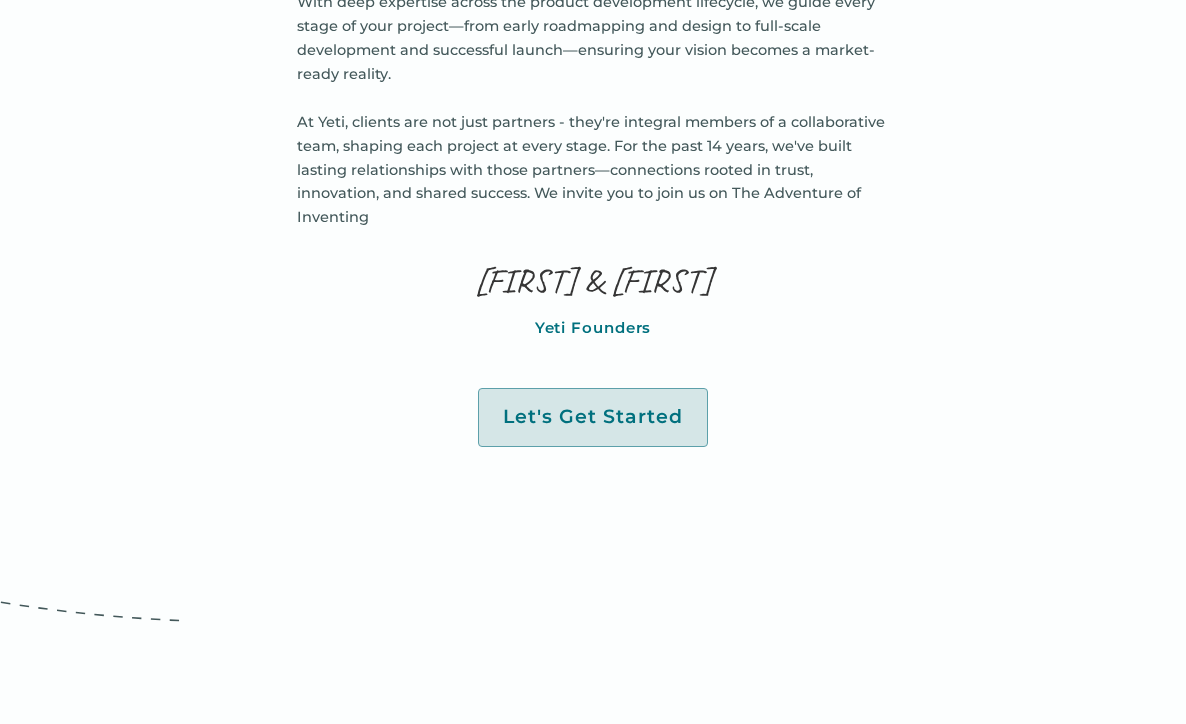 scroll, scrollTop: 1316, scrollLeft: 0, axis: vertical 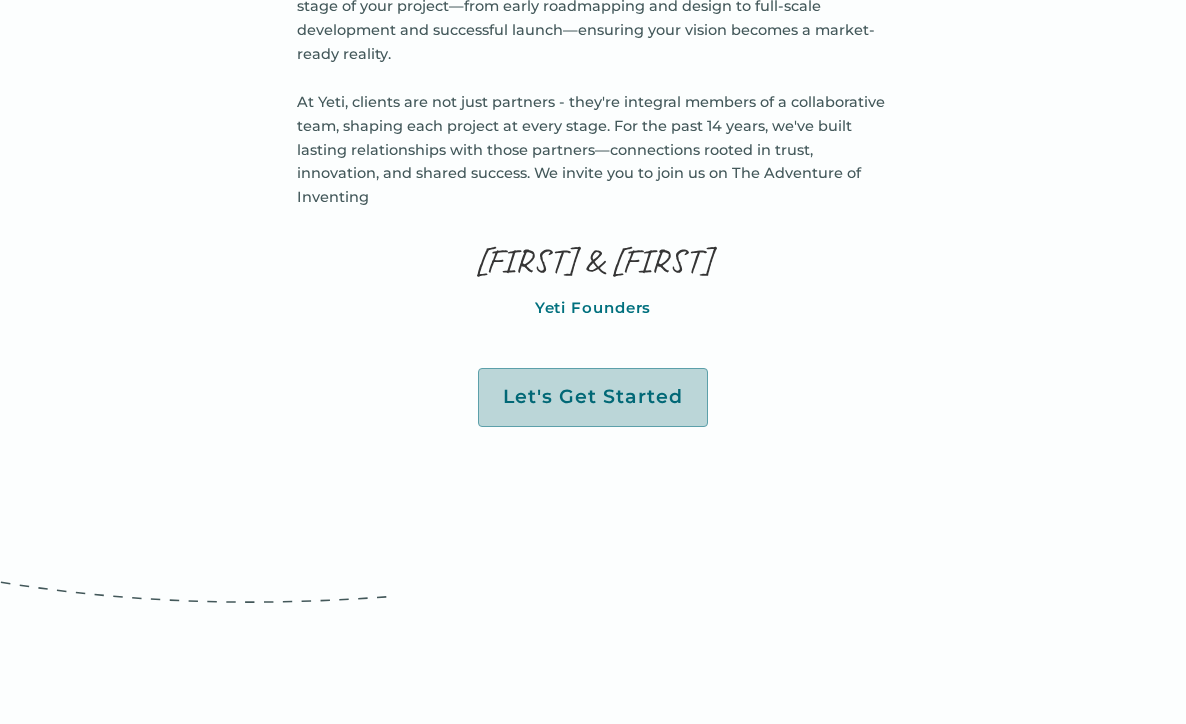 click on "Let's Get Started" at bounding box center [593, 397] 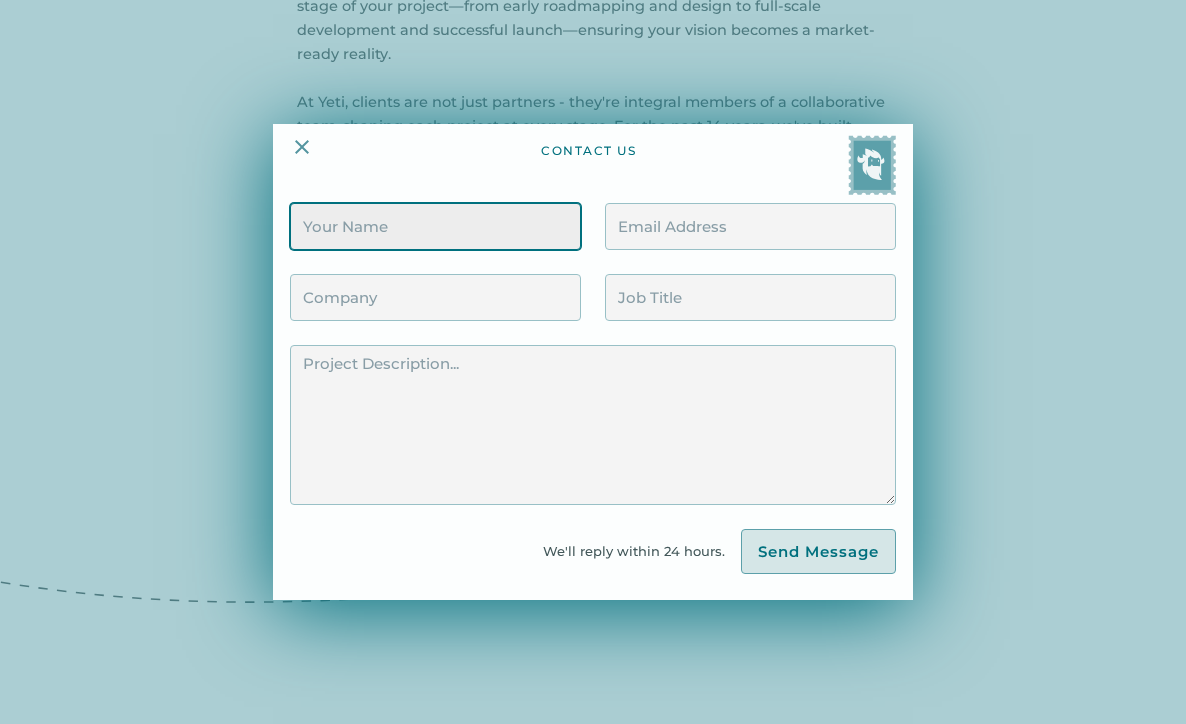 click at bounding box center (435, 226) 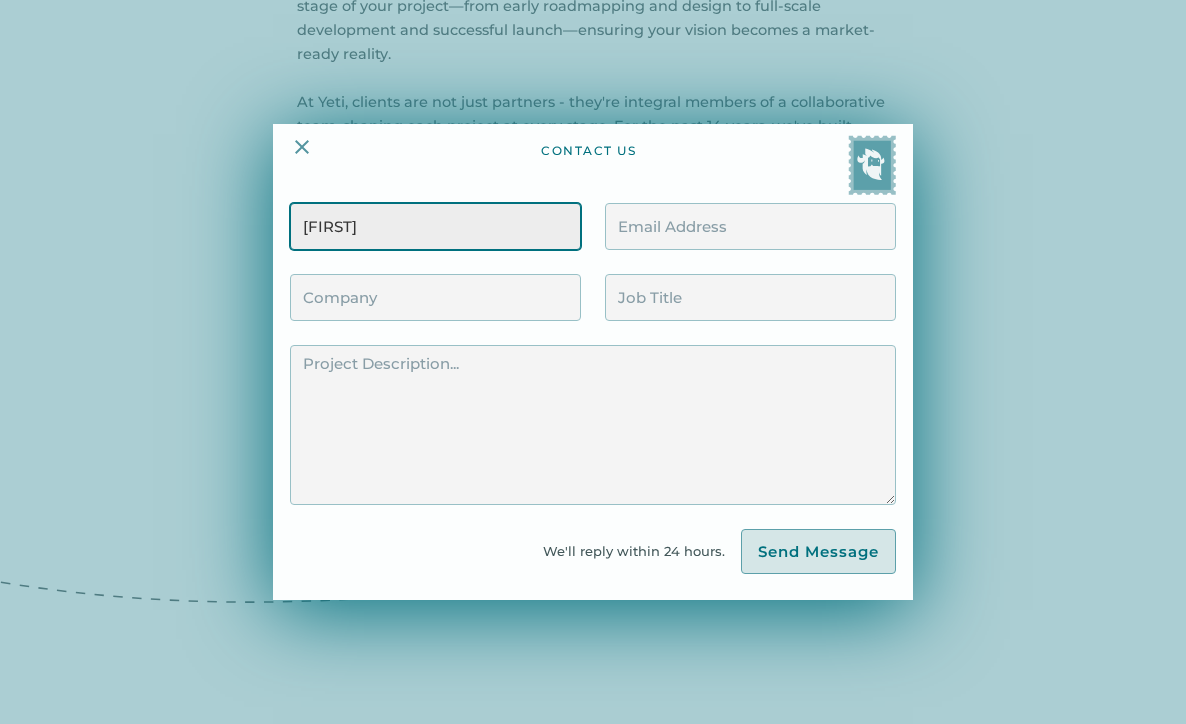 type on "[FIRST]" 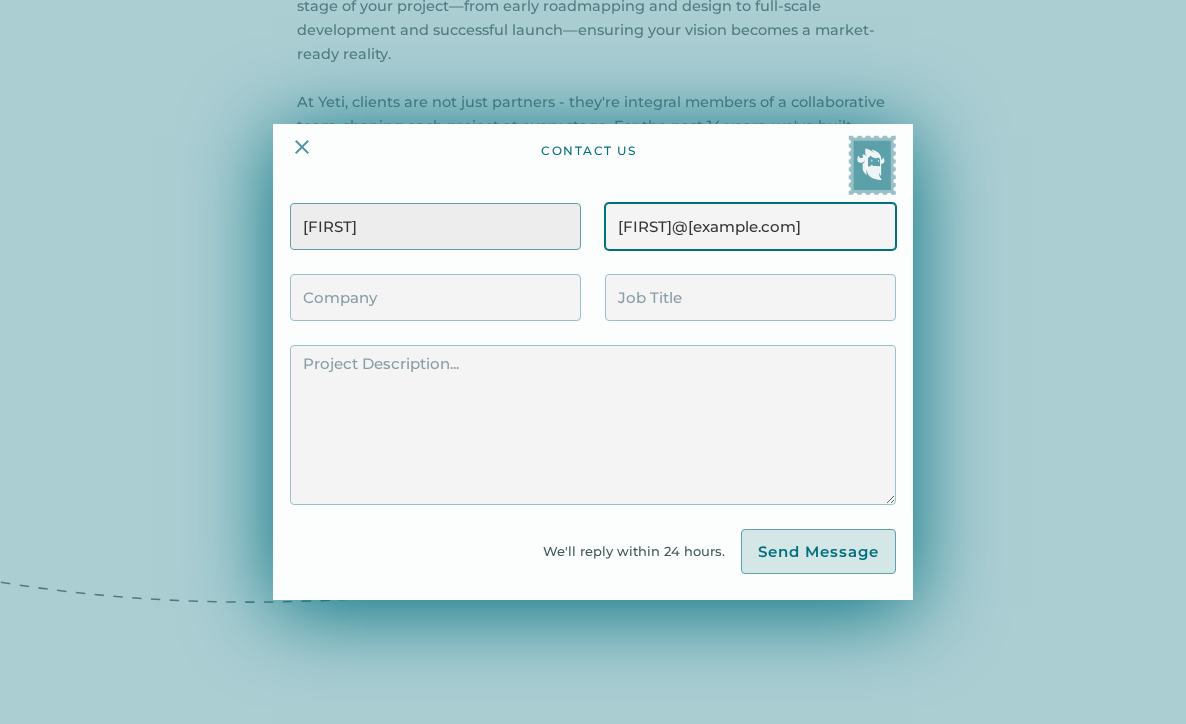 type on "[FIRST]@[example.com]" 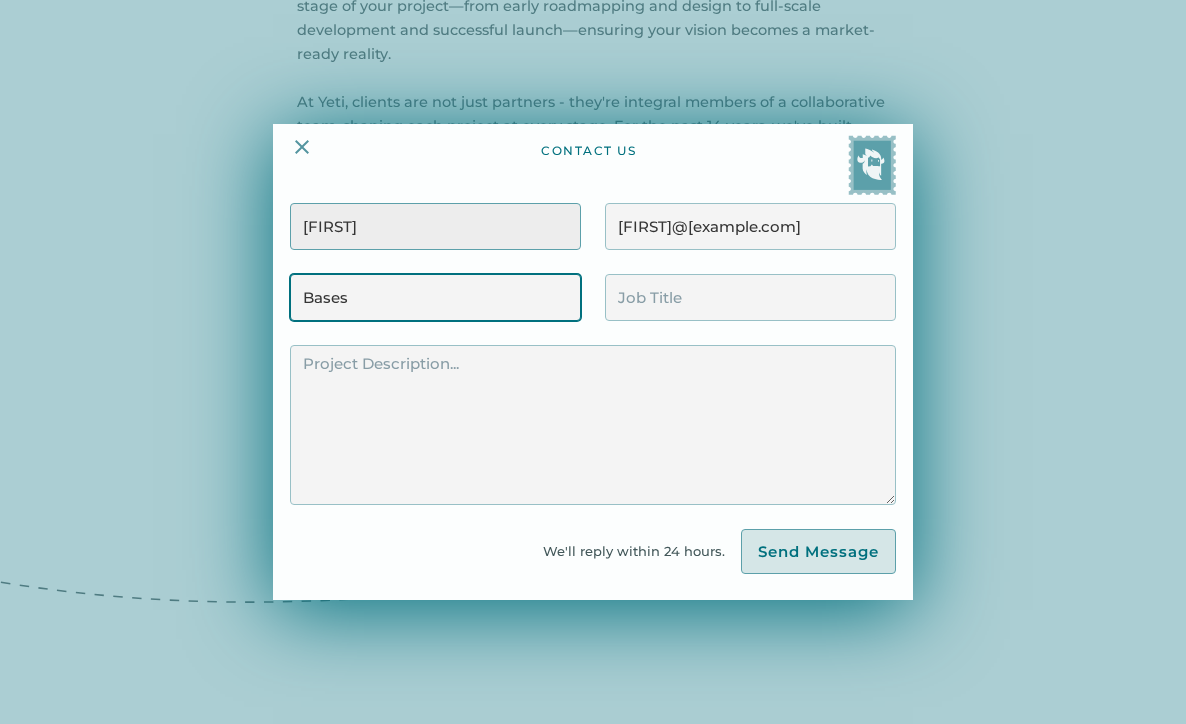 type on "Bases" 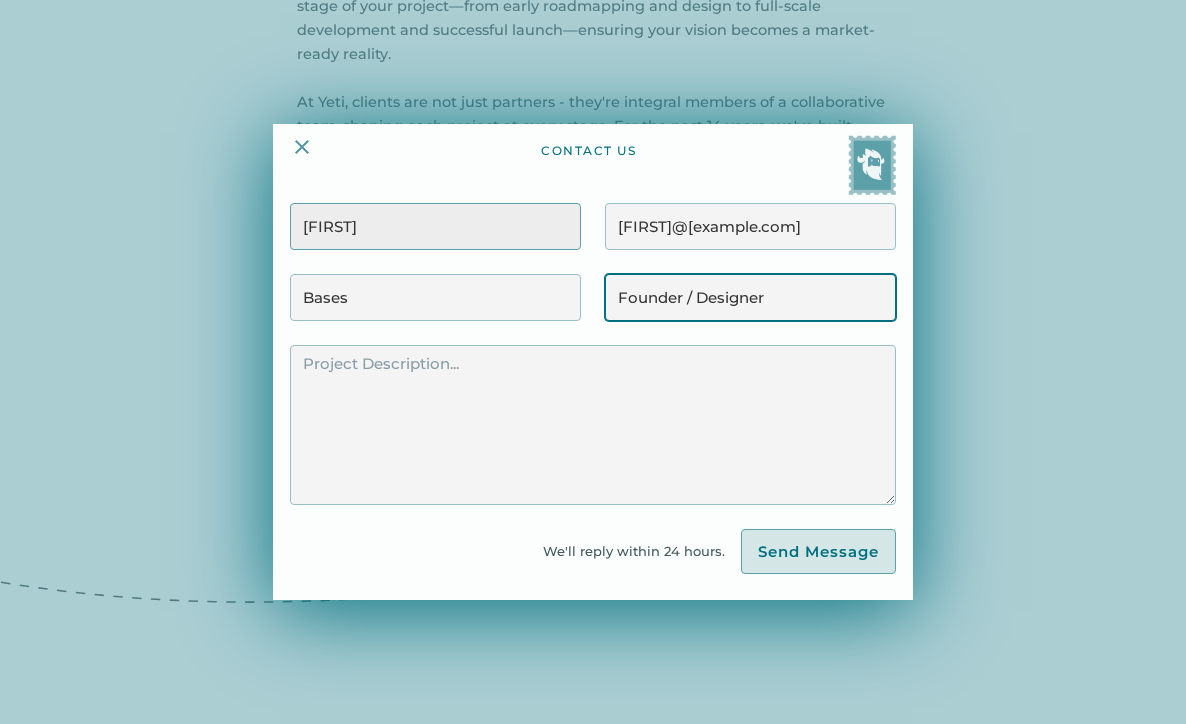 type on "Founder / Designer" 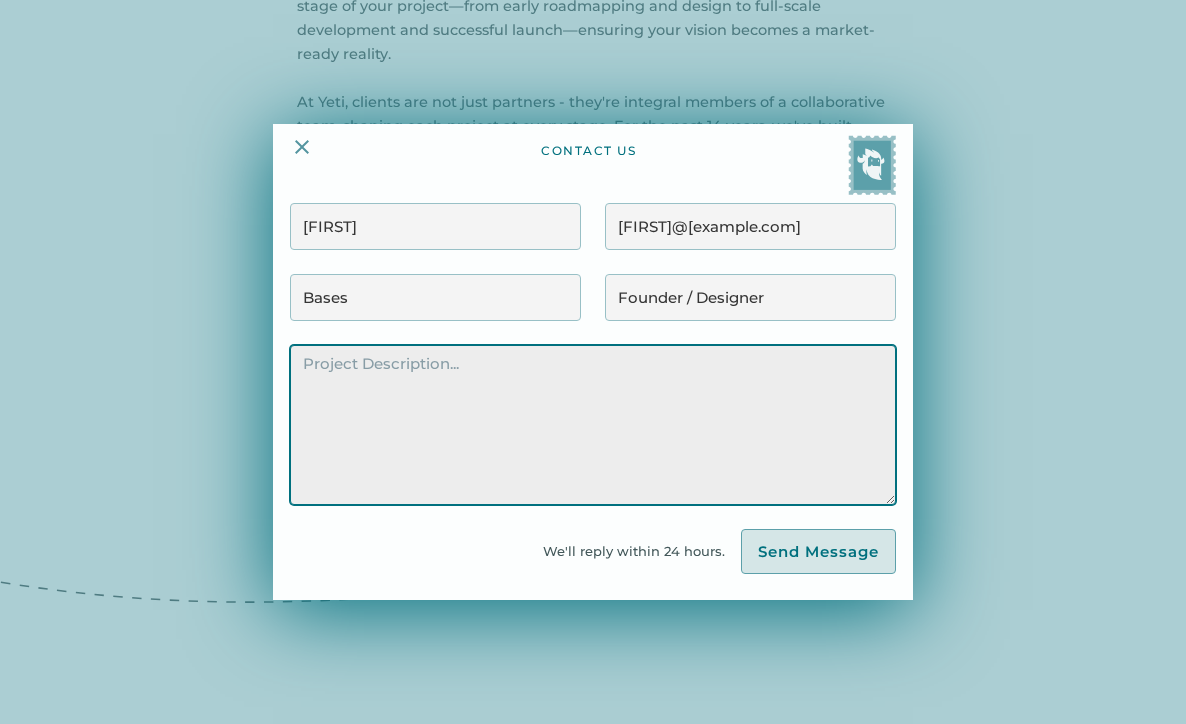 paste on "Bases is a new cooking app that helps people cook more intuitively by teaching the flavor foundations behind cultural cuisines.
We’ve completed branding and UX, and are now looking for a product partner to bring the MVP to life. Starting with West African cuisine, the app blends guided technique, cultural storytelling, and modular recipe building.
Would love to connect to explore if we’re a good fit for collaboration." 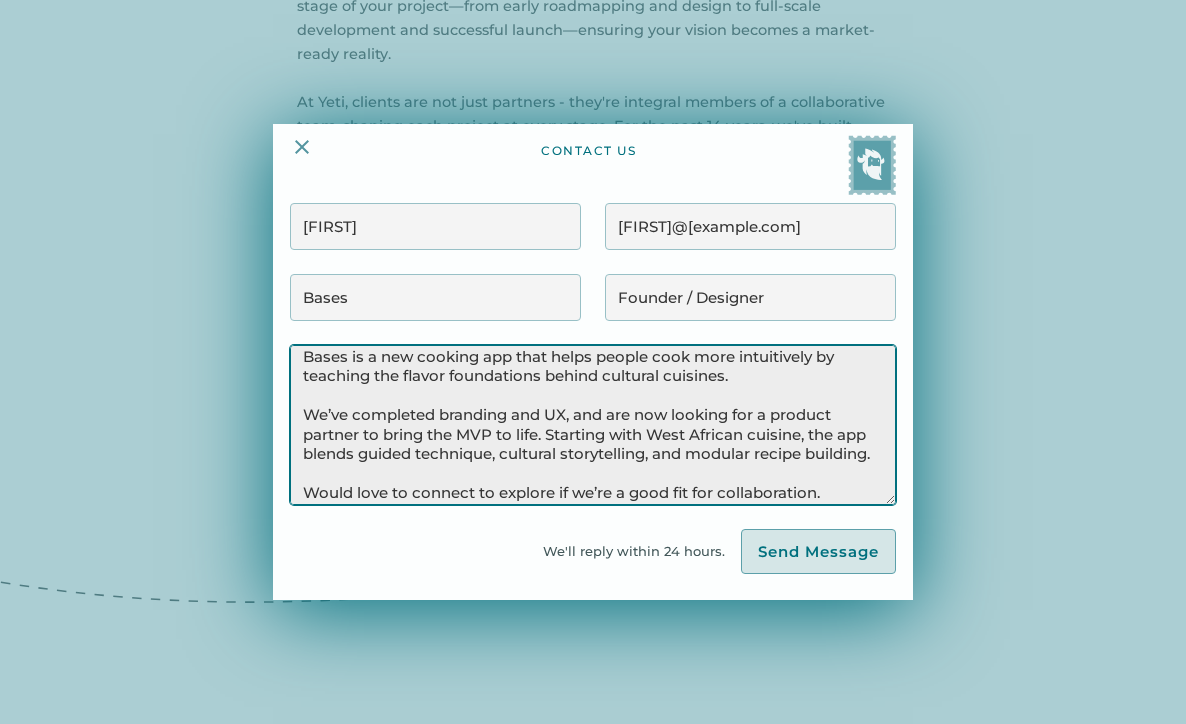 scroll, scrollTop: 0, scrollLeft: 0, axis: both 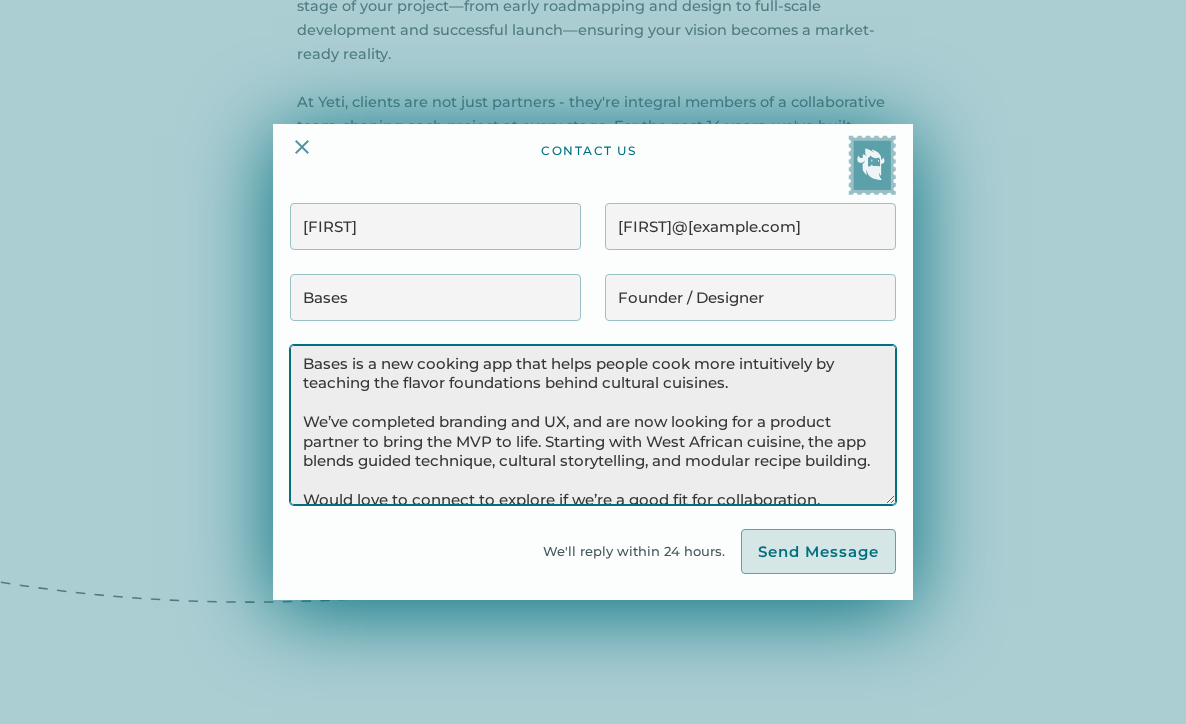 click on "Bases is a new cooking app that helps people cook more intuitively by teaching the flavor foundations behind cultural cuisines.
We’ve completed branding and UX, and are now looking for a product partner to bring the MVP to life. Starting with West African cuisine, the app blends guided technique, cultural storytelling, and modular recipe building.
Would love to connect to explore if we’re a good fit for collaboration." at bounding box center (593, 425) 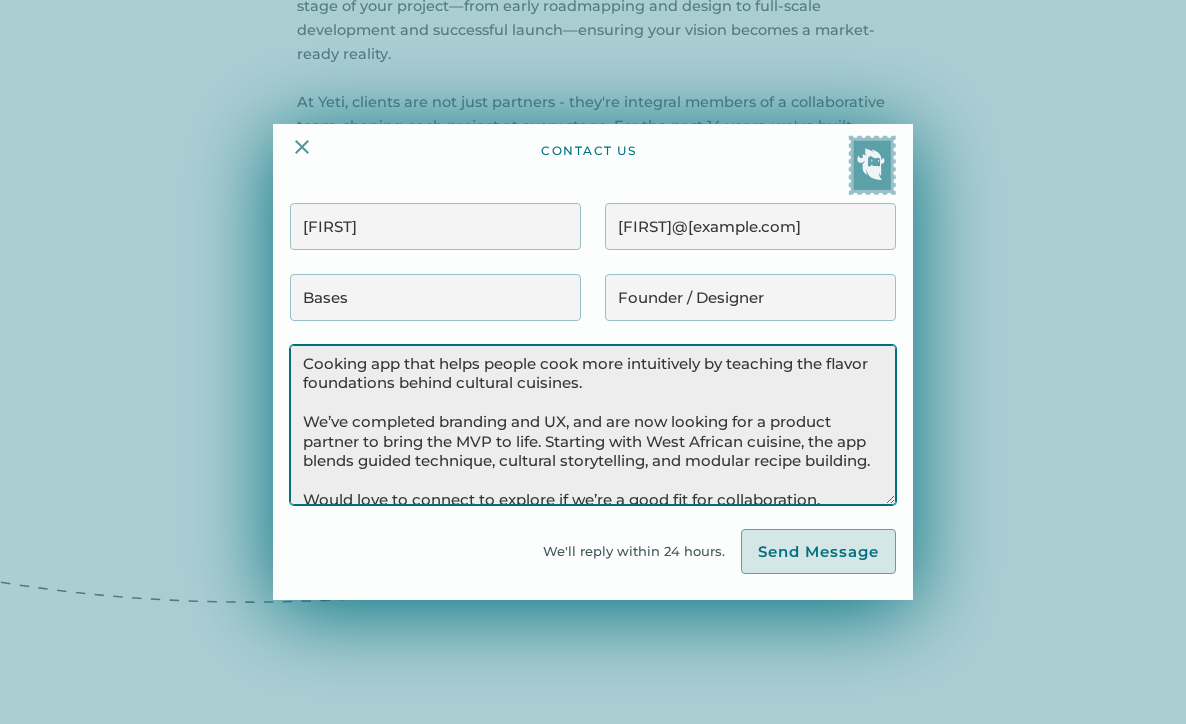 drag, startPoint x: 860, startPoint y: 364, endPoint x: 875, endPoint y: 366, distance: 15.132746 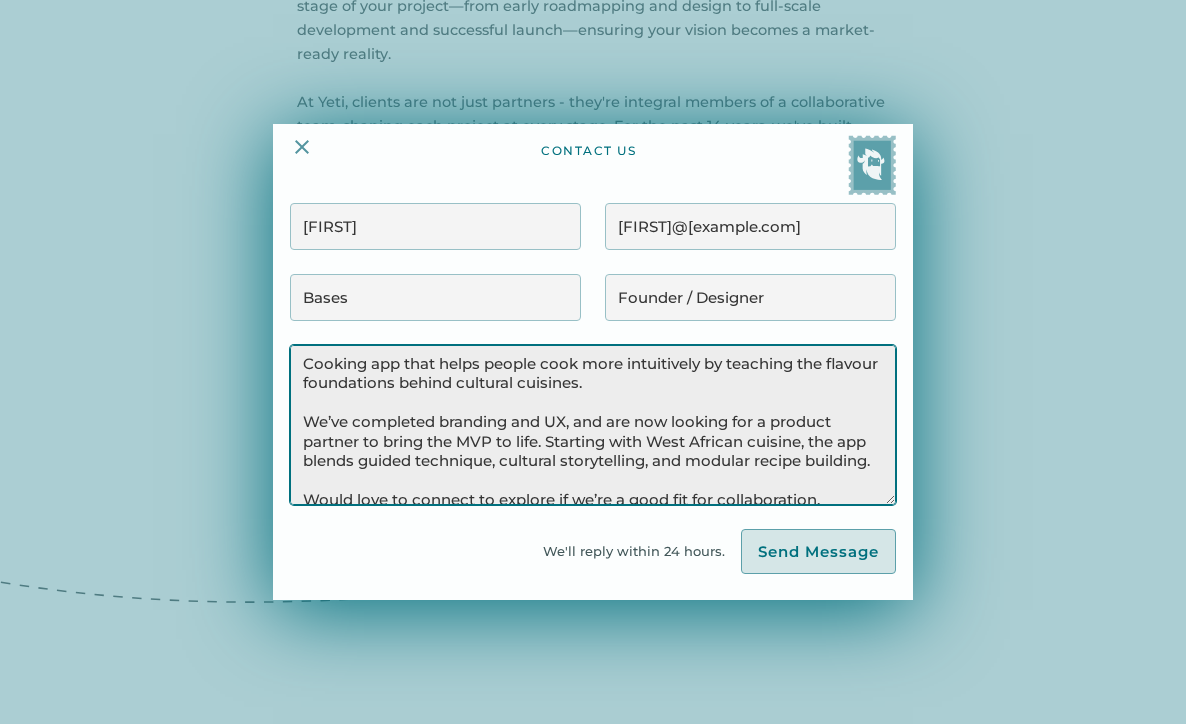 drag, startPoint x: 575, startPoint y: 417, endPoint x: 555, endPoint y: 441, distance: 31.241 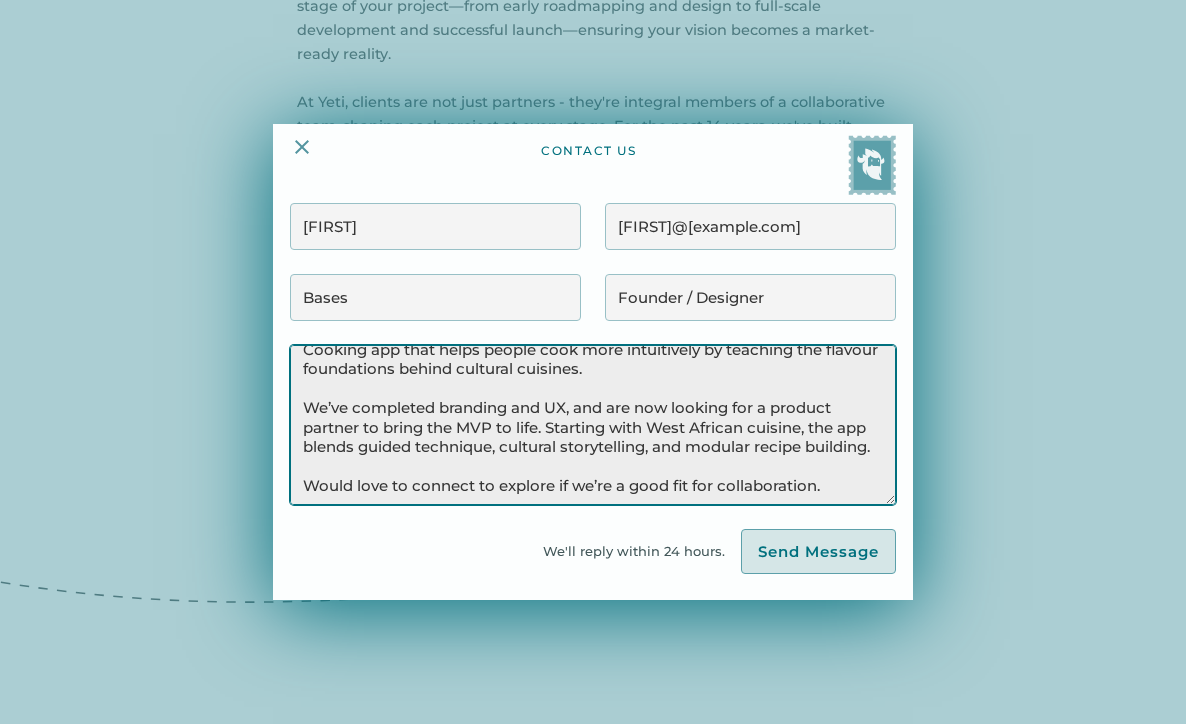 drag, startPoint x: 548, startPoint y: 425, endPoint x: 882, endPoint y: 440, distance: 334.33667 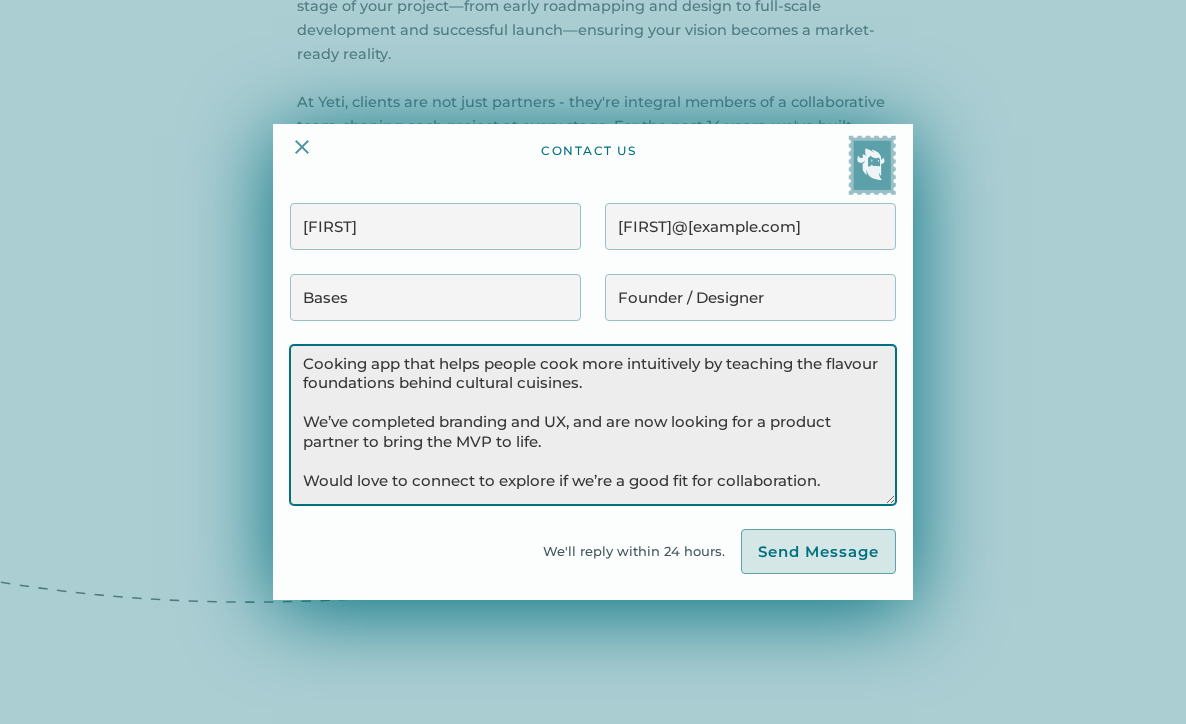 scroll, scrollTop: 0, scrollLeft: 0, axis: both 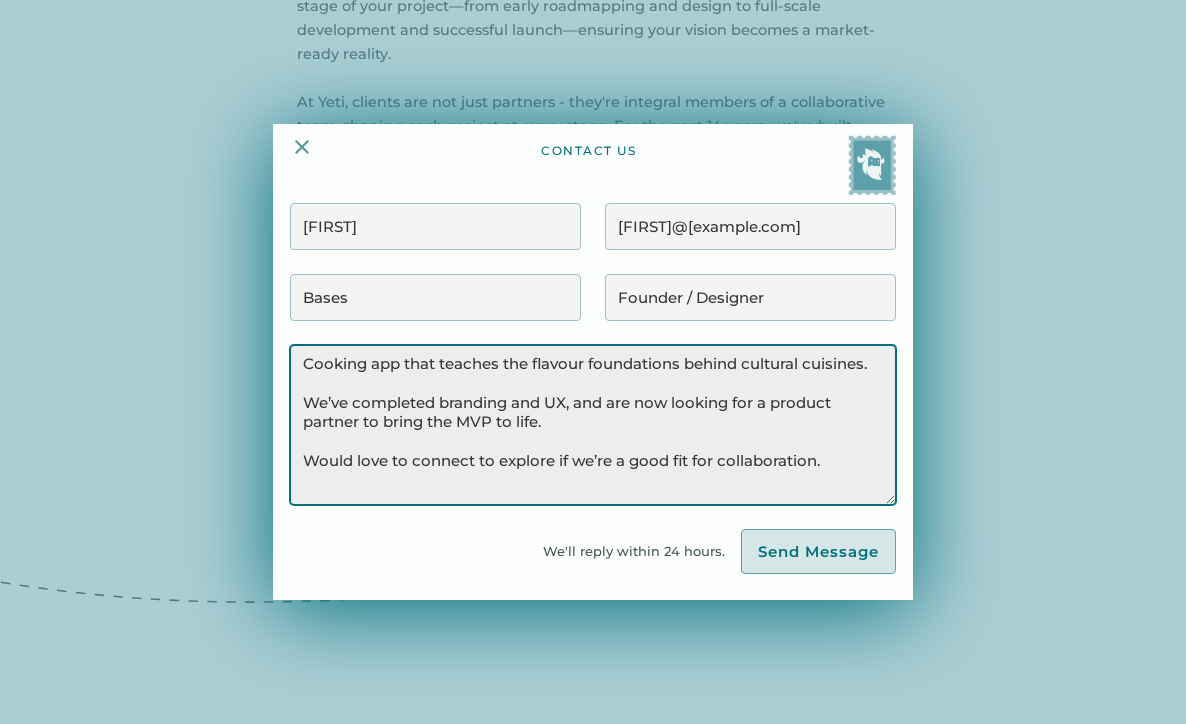 click on "Cooking app that teaches the flavour foundations behind cultural cuisines.
We’ve completed branding and UX, and are now looking for a product partner to bring the MVP to life.
Would love to connect to explore if we’re a good fit for collaboration." at bounding box center [593, 425] 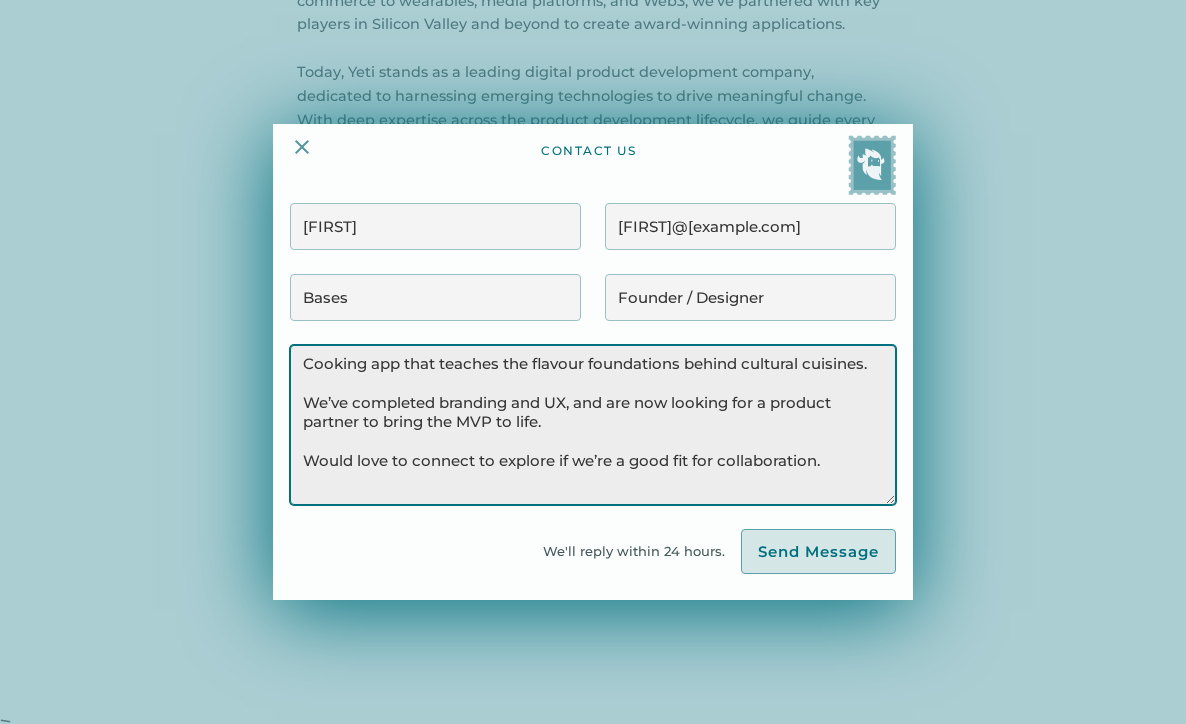 scroll, scrollTop: 1009, scrollLeft: 0, axis: vertical 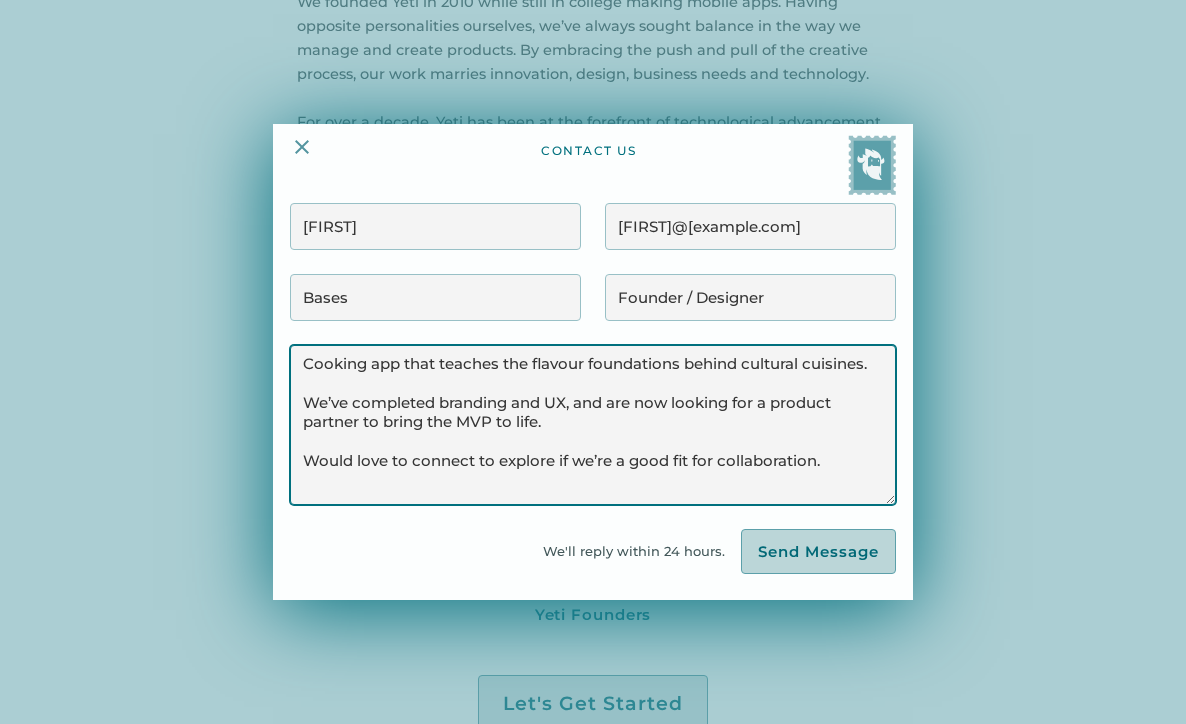 type on "Cooking app that teaches the flavour foundations behind cultural cuisines.
We’ve completed branding and UX, and are now looking for a product partner to bring the MVP to life.
Would love to connect to explore if we’re a good fit for collaboration." 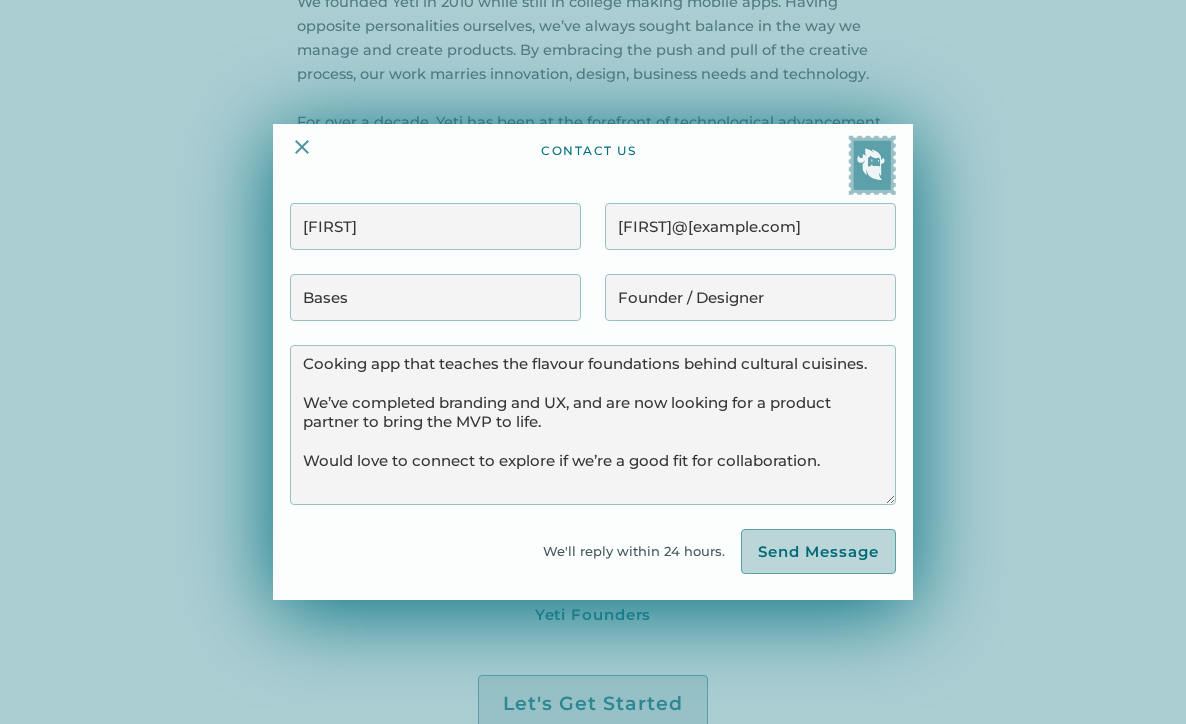 click on "Send Message" at bounding box center [818, 552] 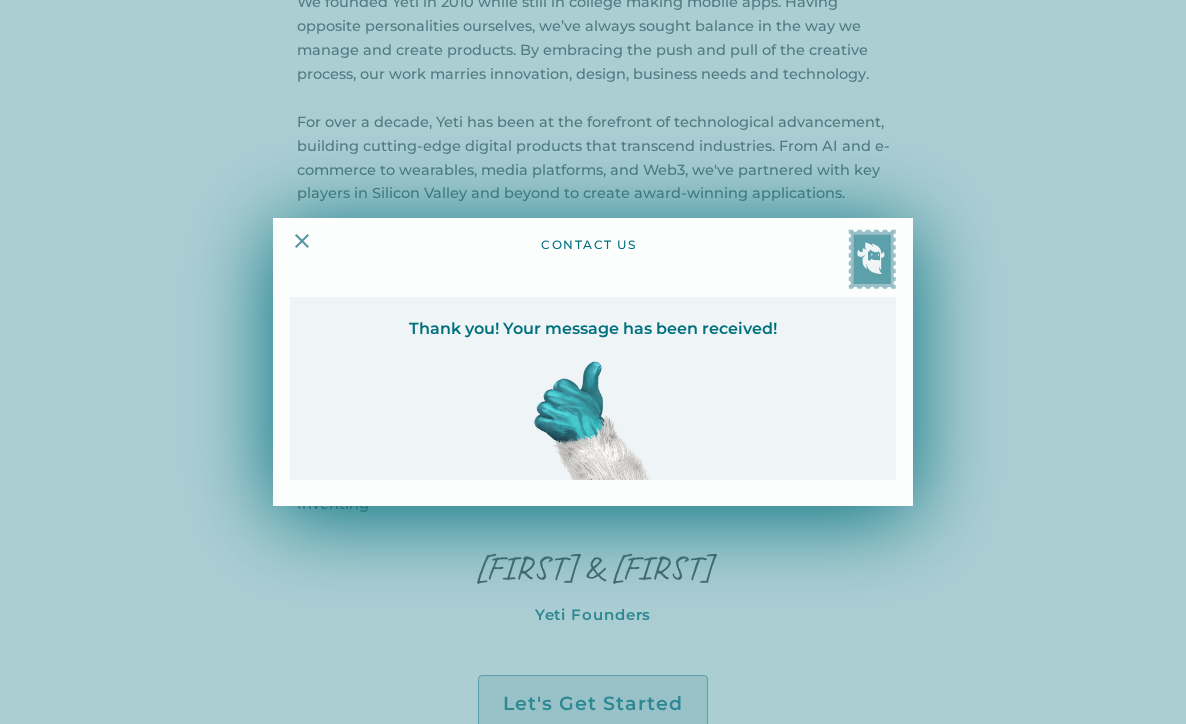 click at bounding box center (302, 241) 